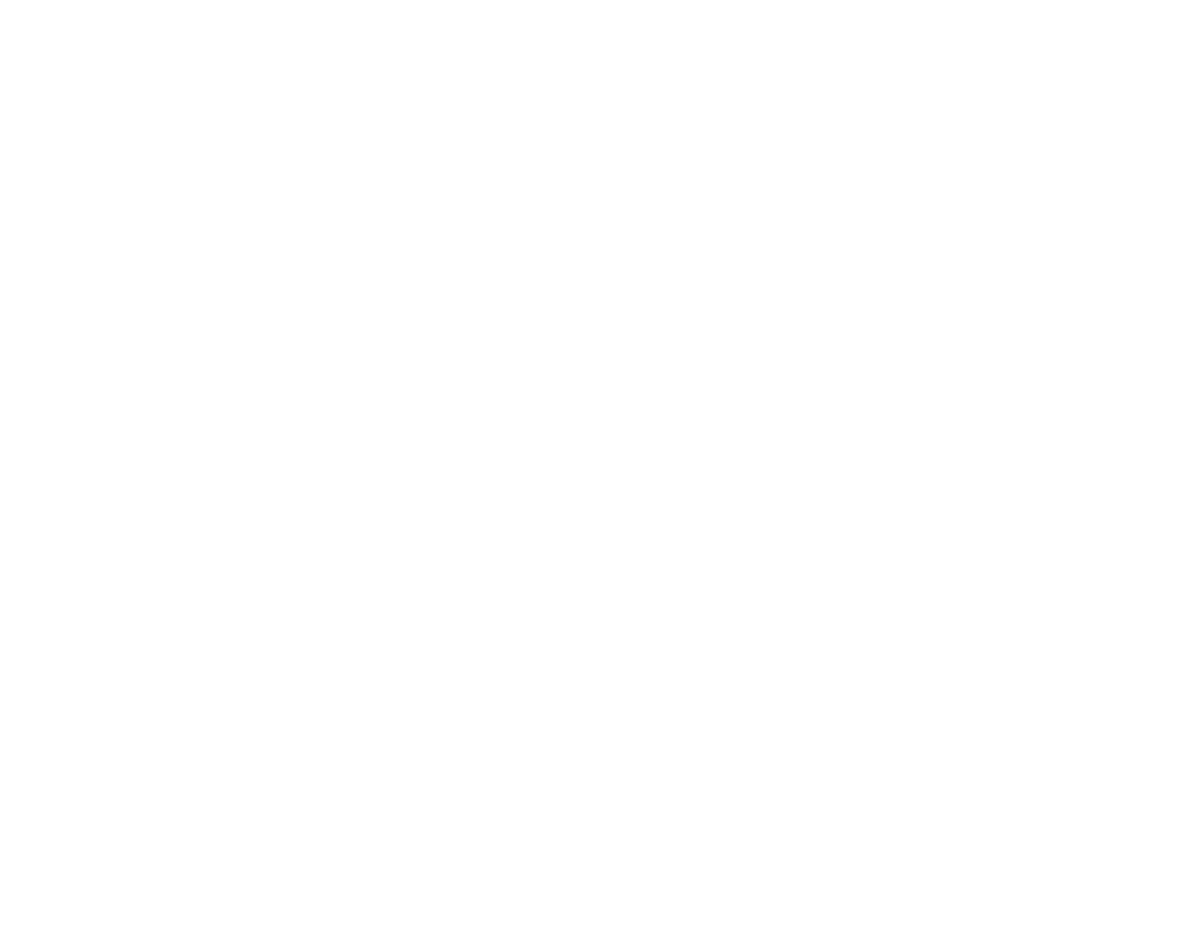 scroll, scrollTop: 0, scrollLeft: 0, axis: both 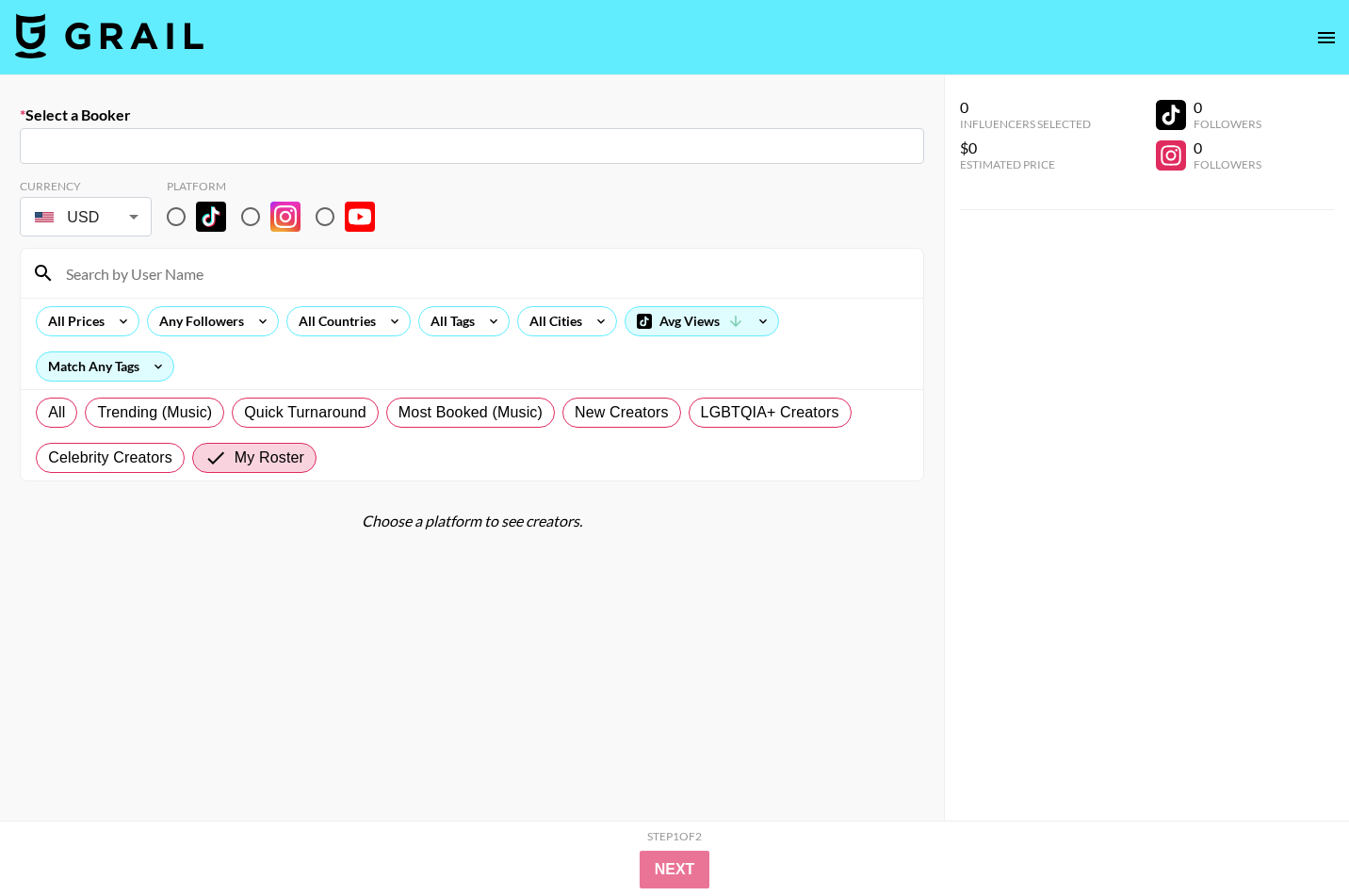 click at bounding box center [109, 36] 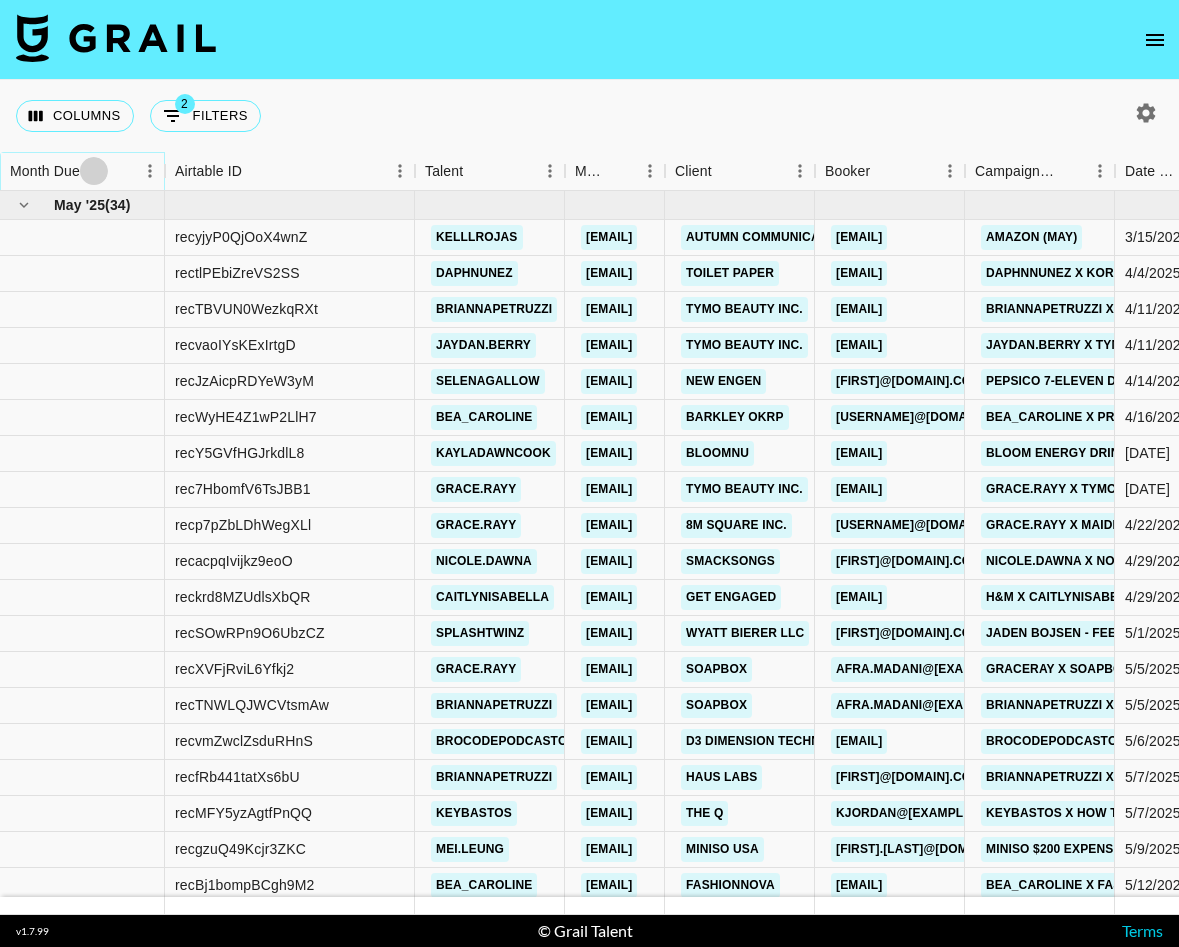click 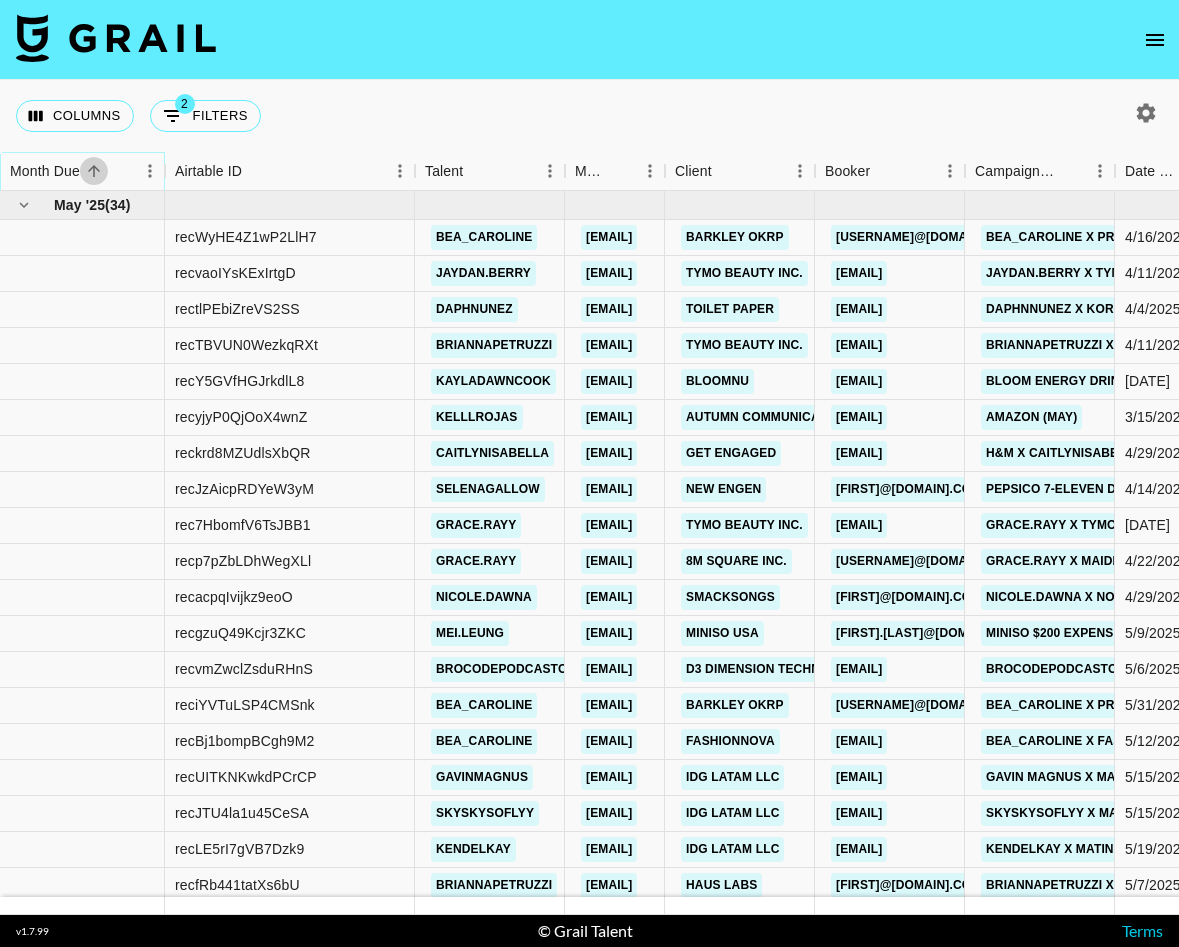 click 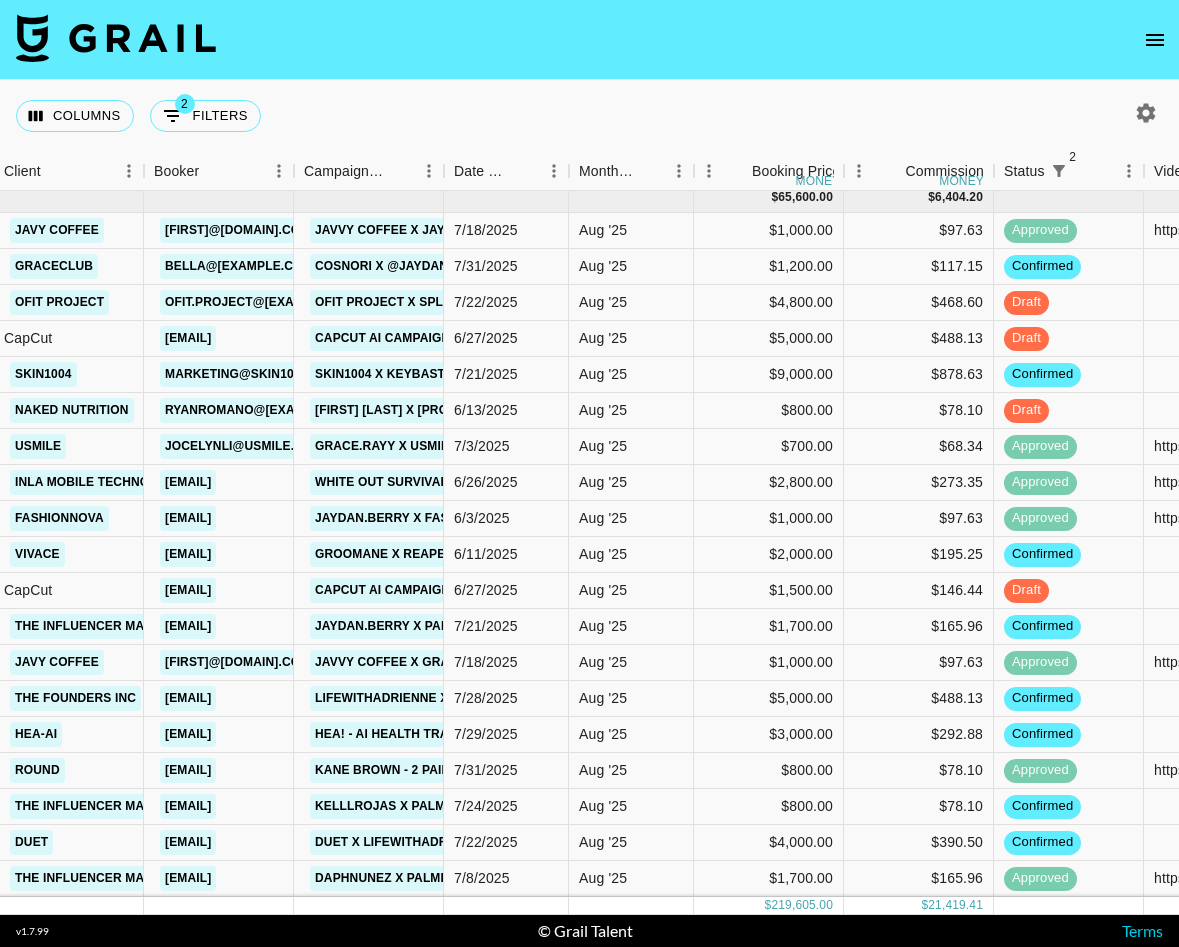 scroll, scrollTop: 0, scrollLeft: 671, axis: horizontal 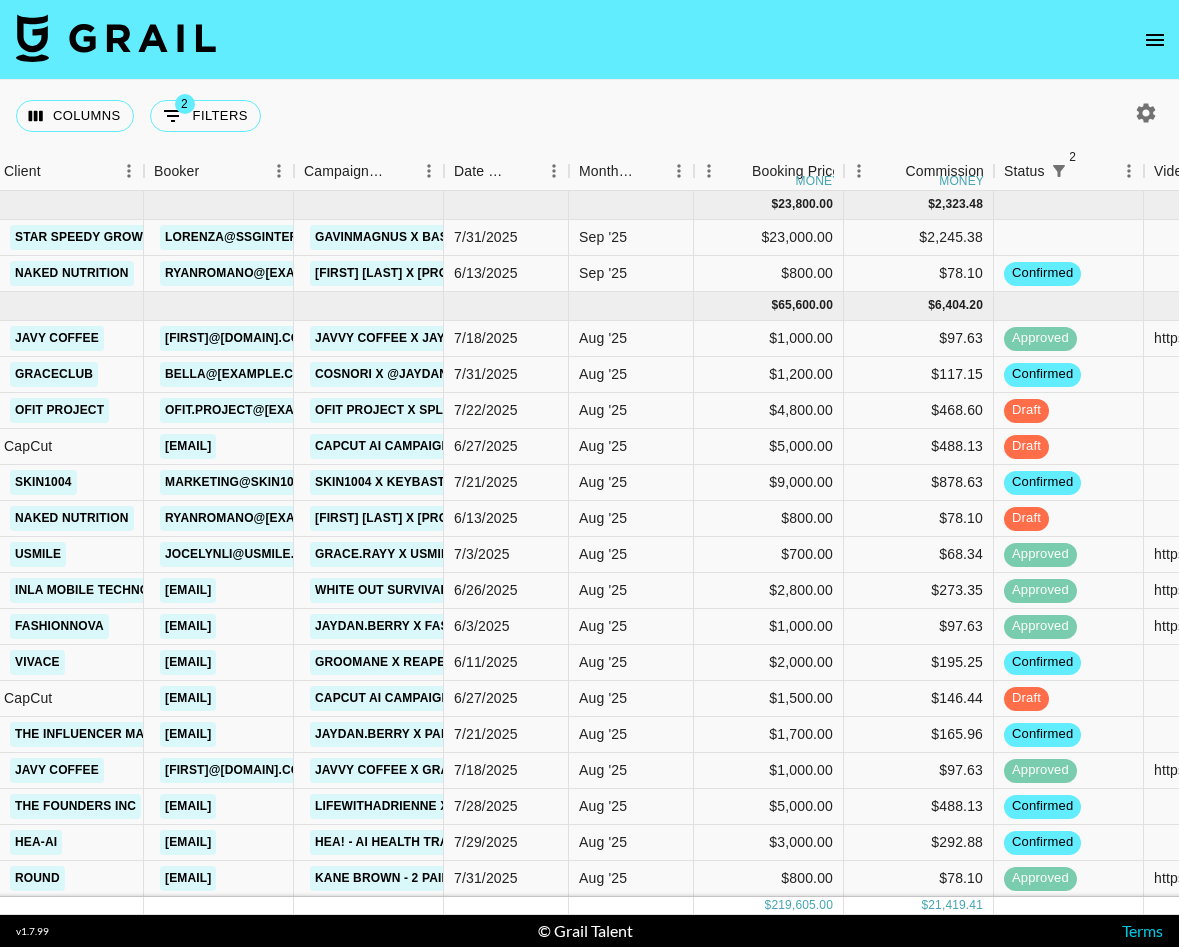 click 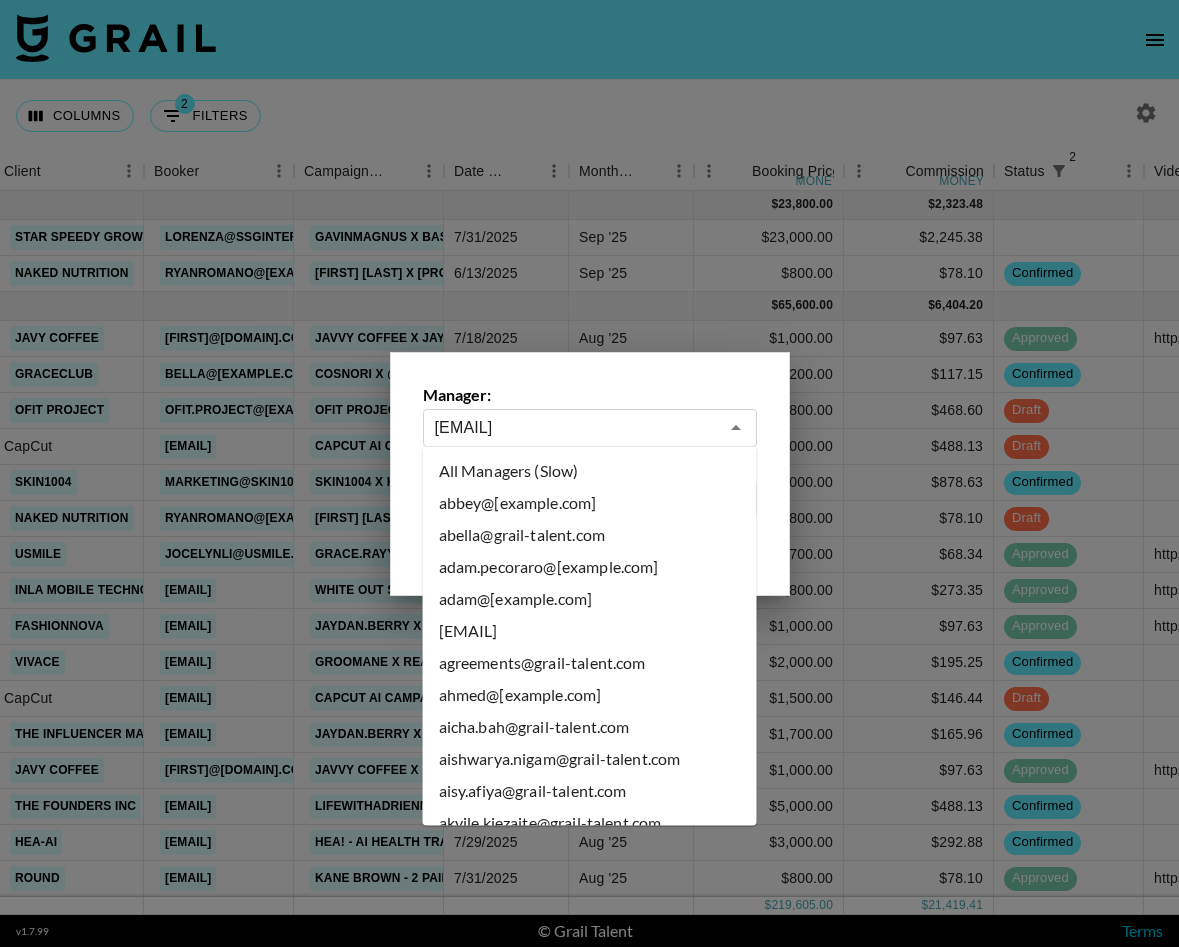 click on "[EMAIL]" at bounding box center (576, 427) 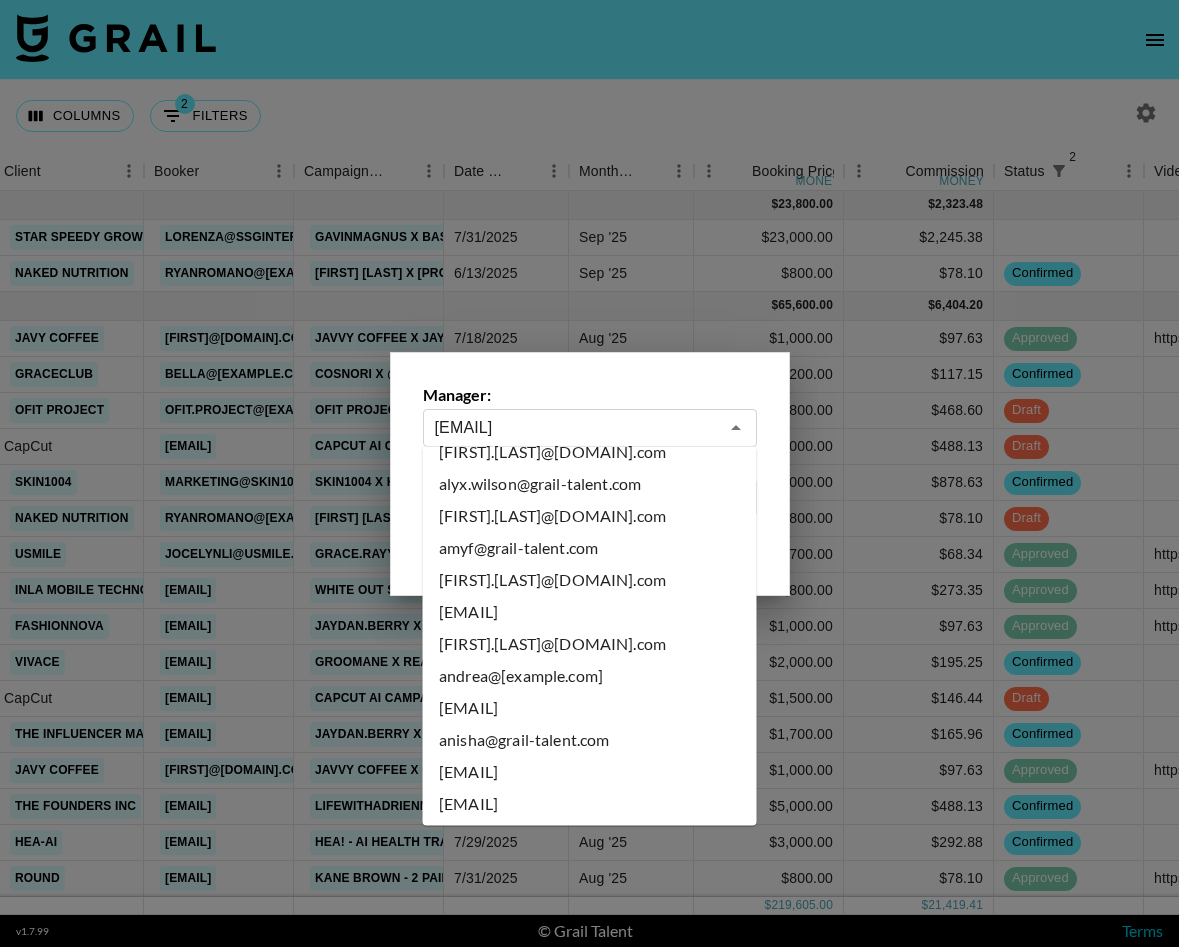 scroll, scrollTop: 0, scrollLeft: 0, axis: both 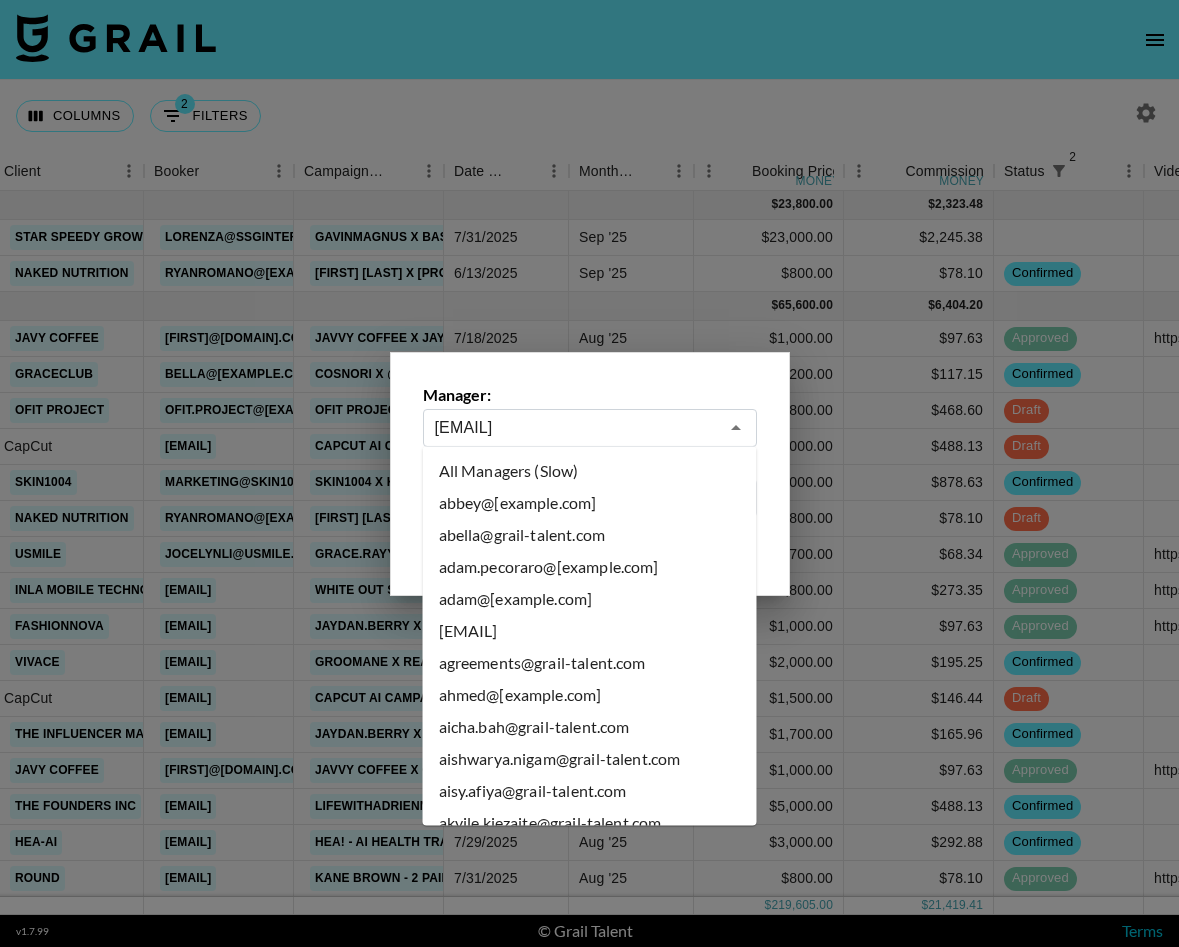 click on "All Managers (Slow)" at bounding box center [590, 471] 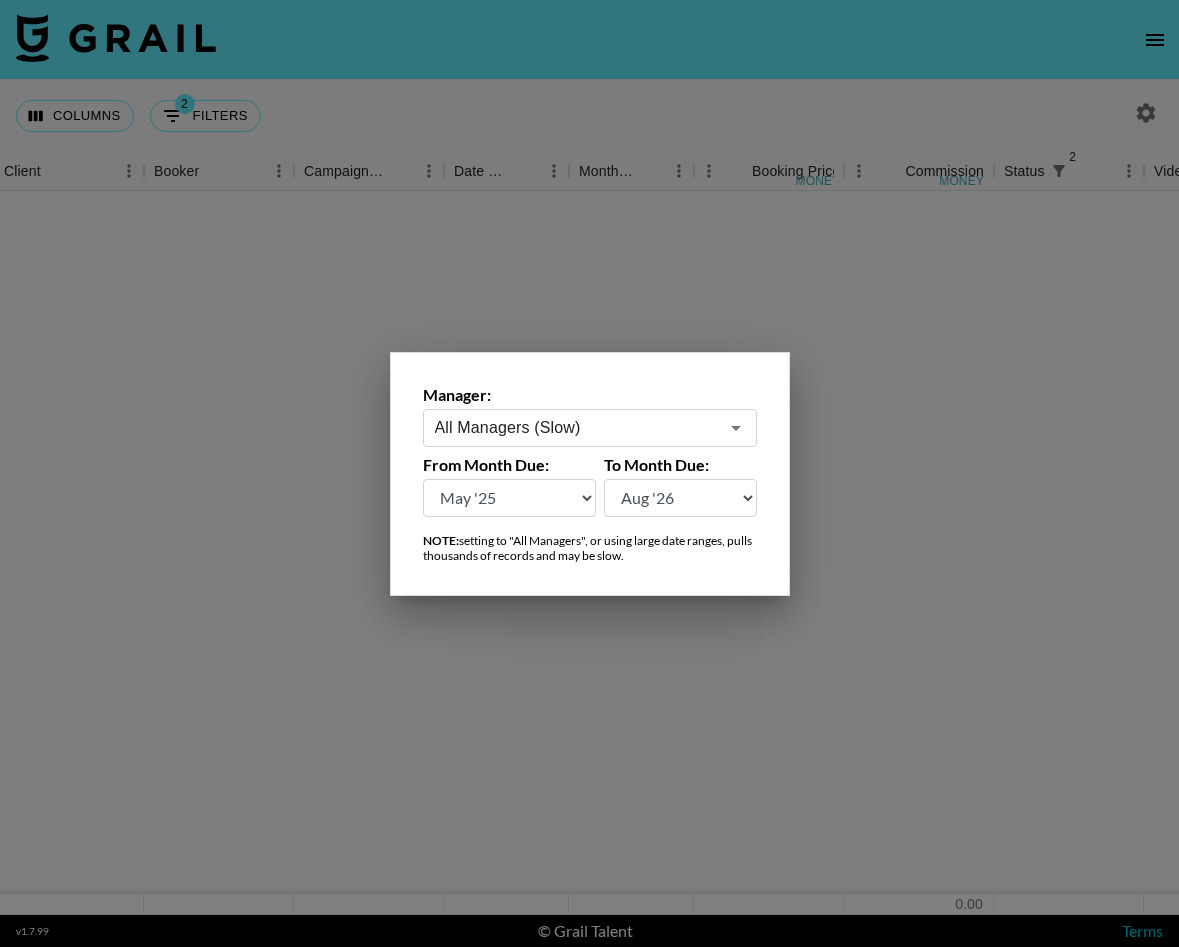 click at bounding box center [589, 473] 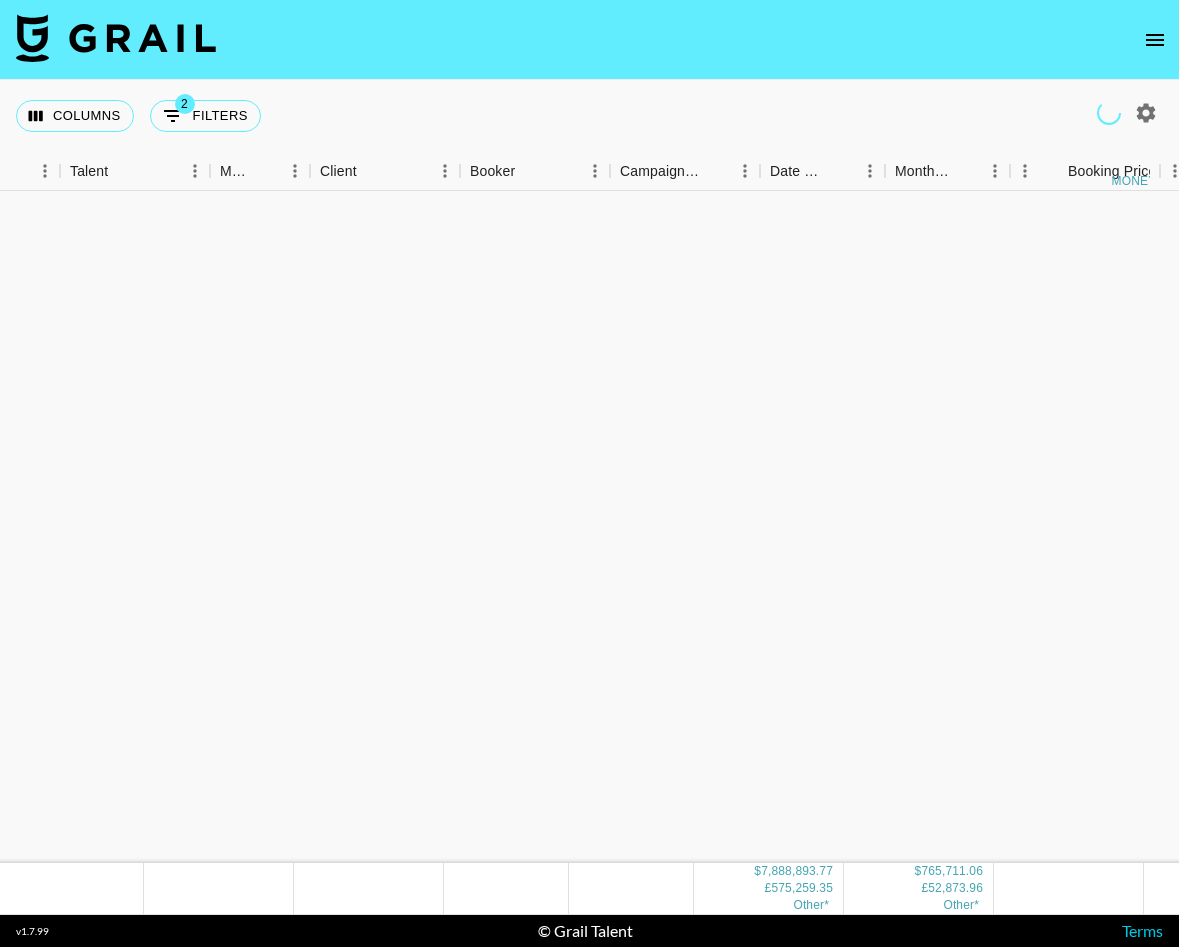 scroll, scrollTop: 3021, scrollLeft: 355, axis: both 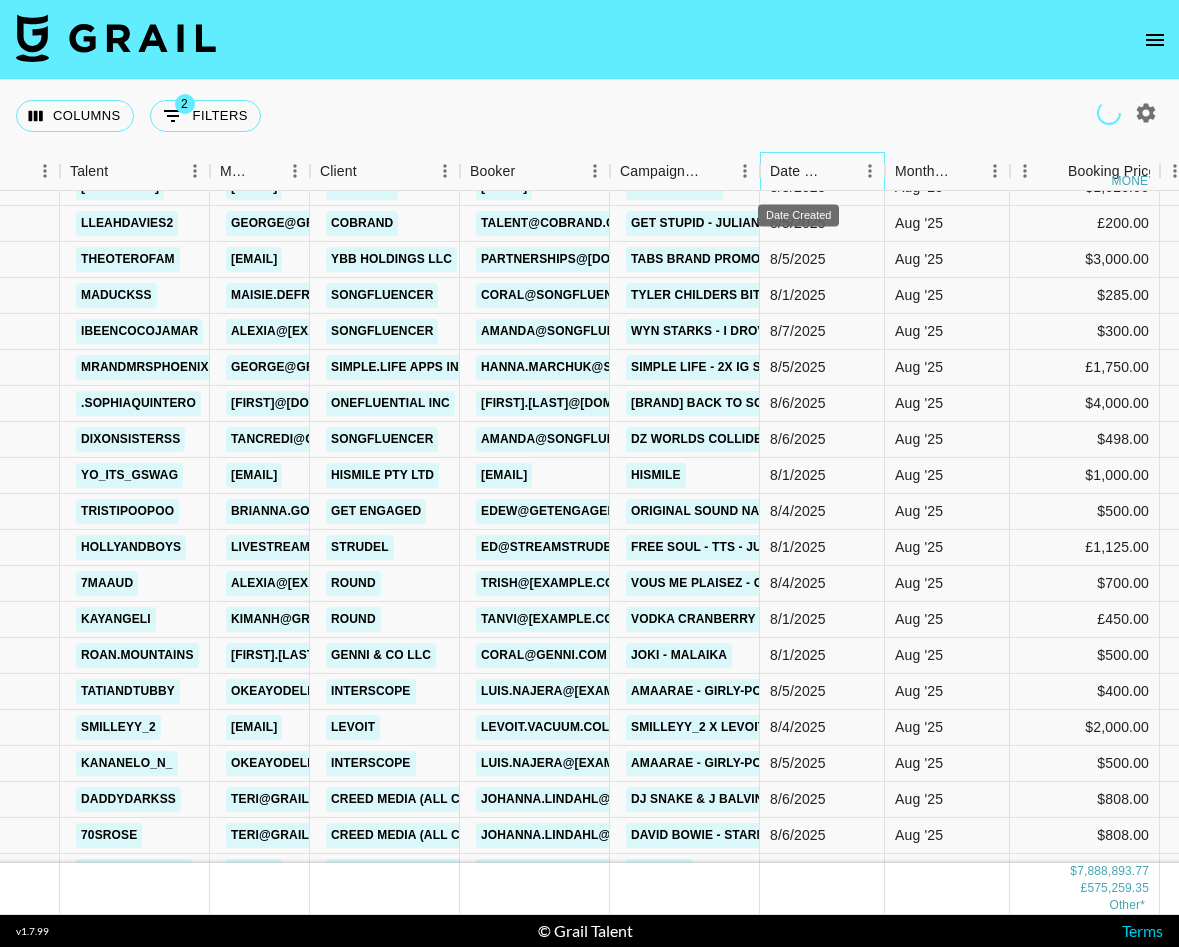 click on "Date Created" at bounding box center (798, 171) 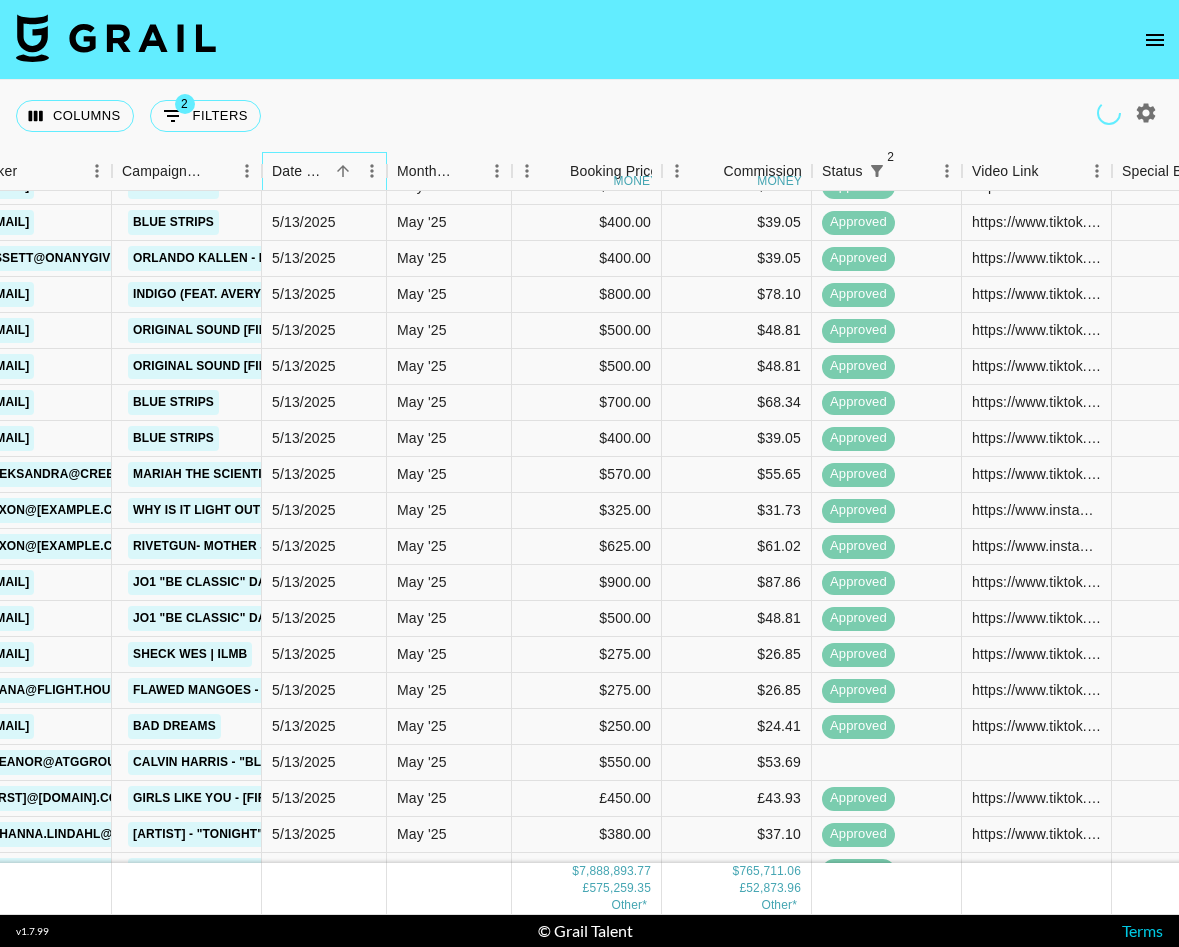 scroll, scrollTop: 30127, scrollLeft: 853, axis: both 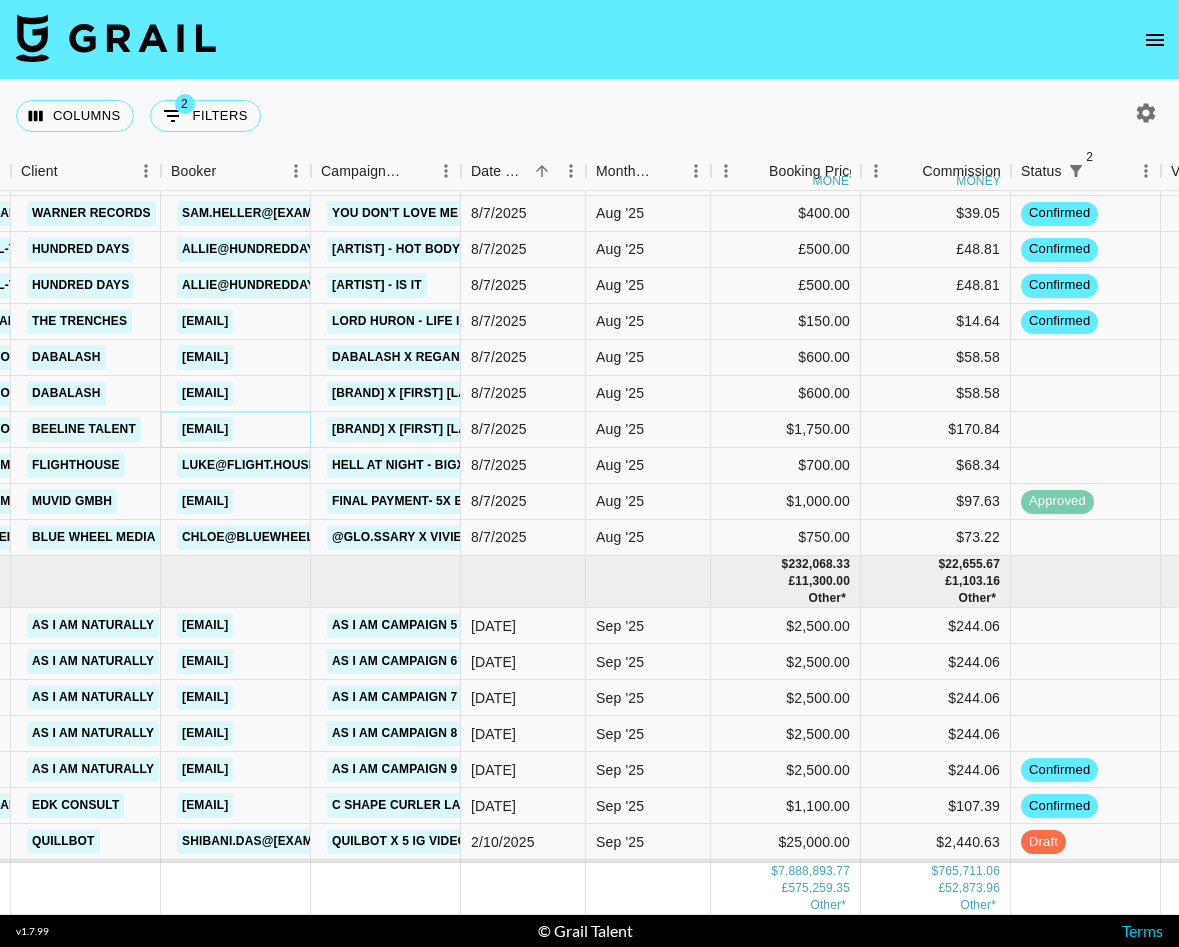 click on "[EMAIL]" at bounding box center [205, 429] 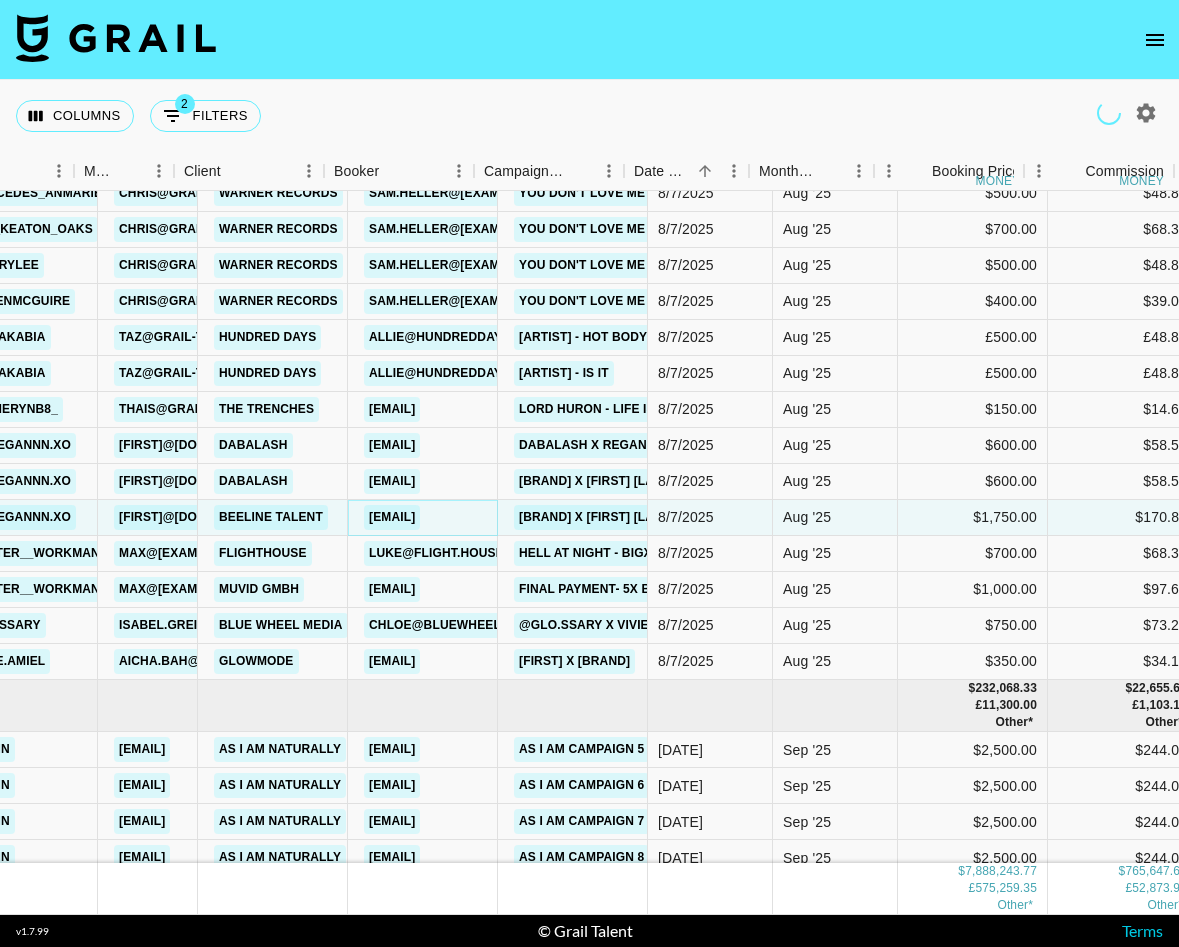scroll, scrollTop: 215357, scrollLeft: 502, axis: both 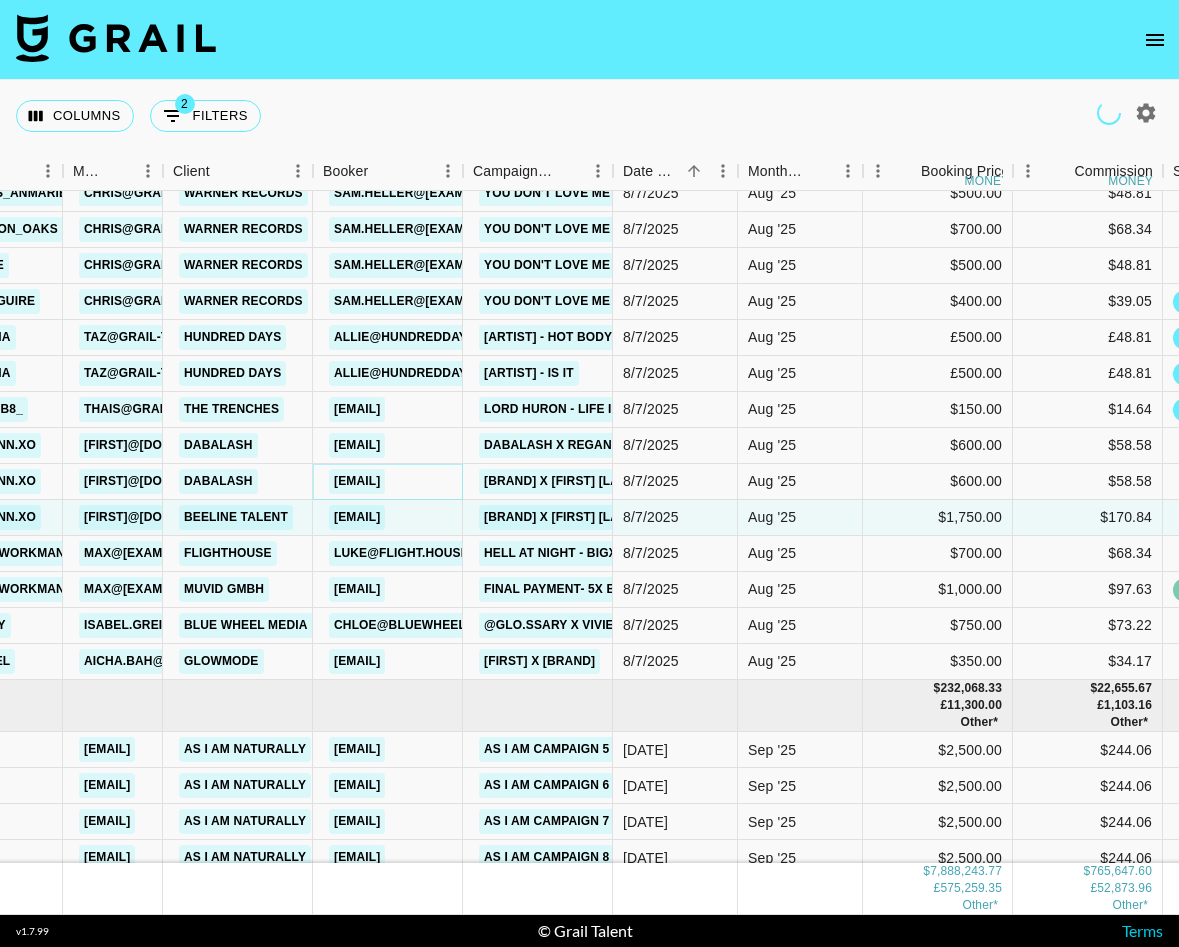 click on "[EMAIL]" at bounding box center [357, 481] 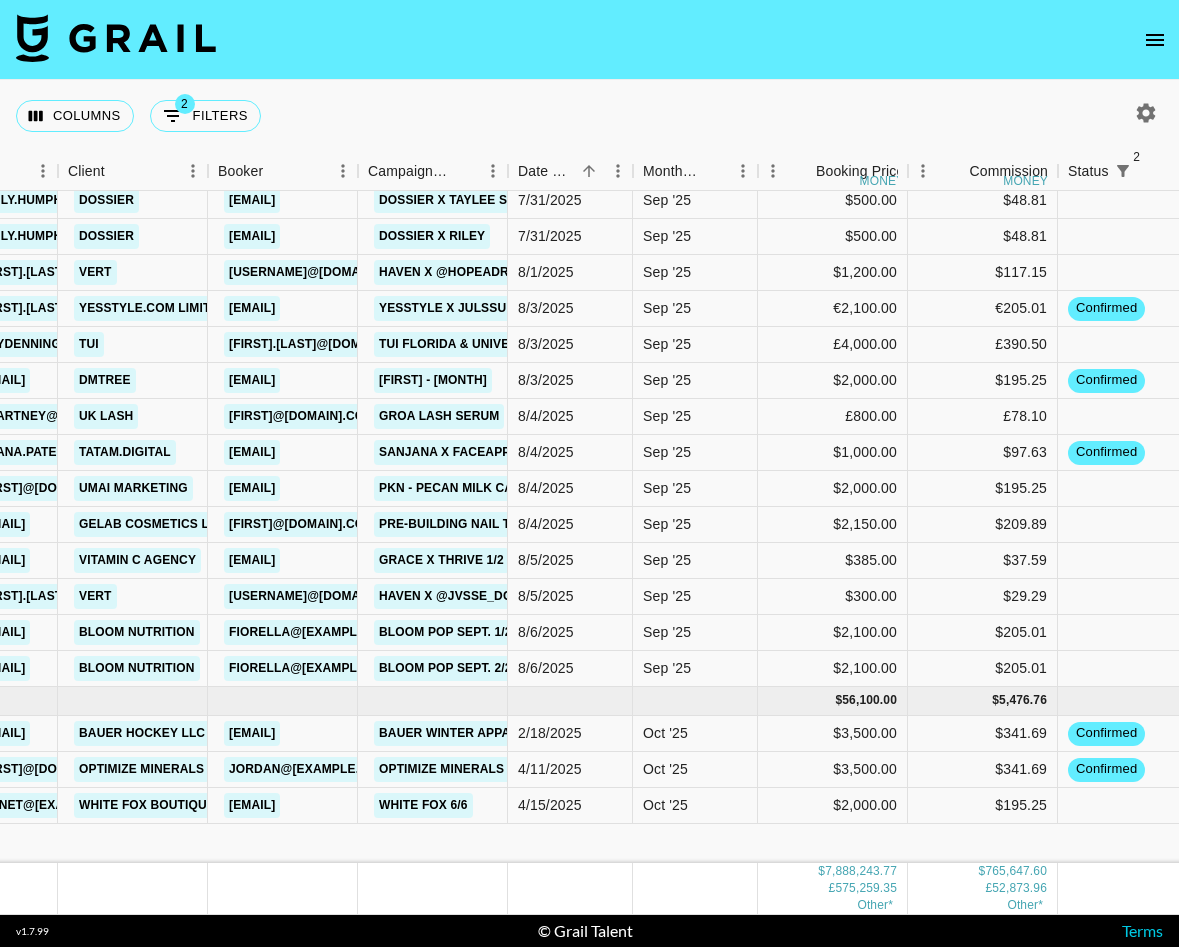 scroll, scrollTop: 217240, scrollLeft: 607, axis: both 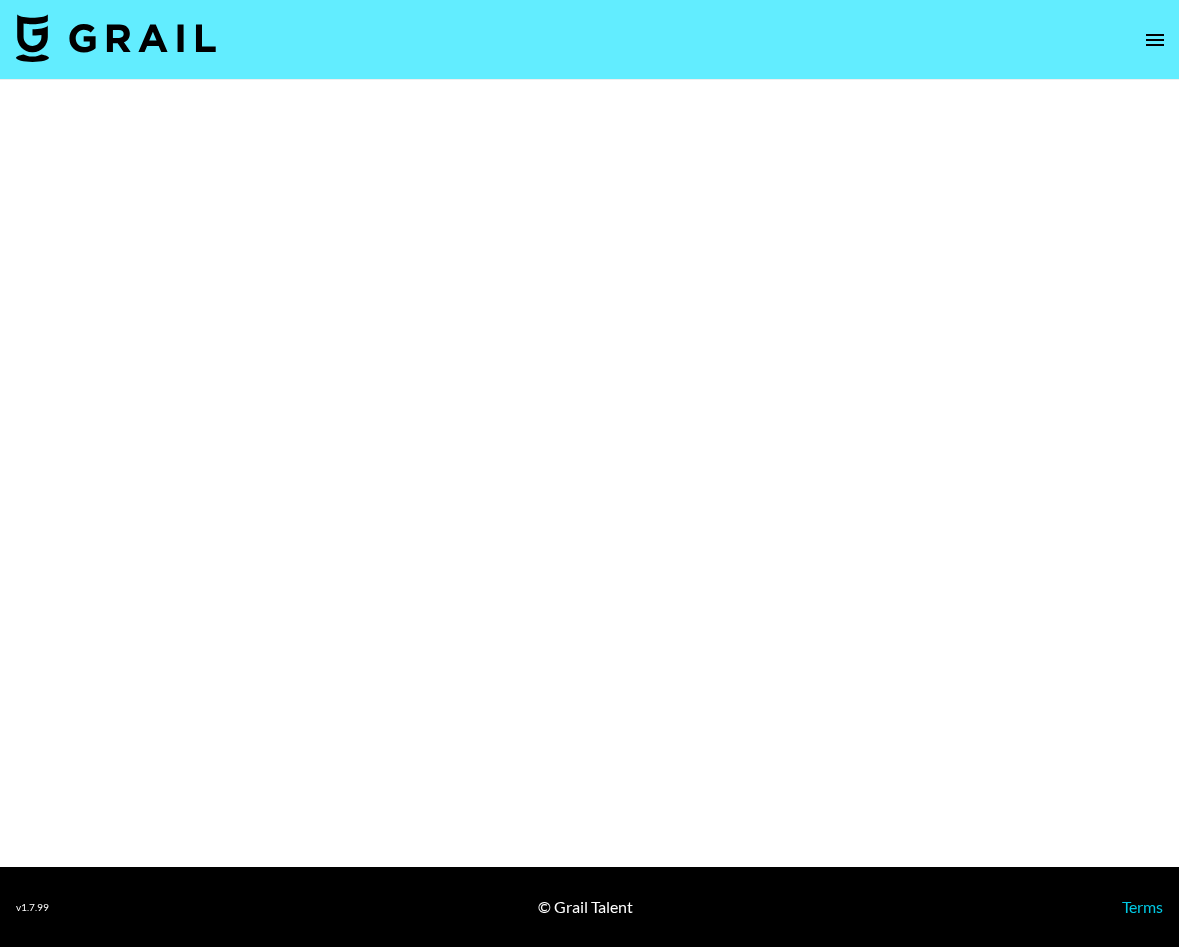 select on "Brand" 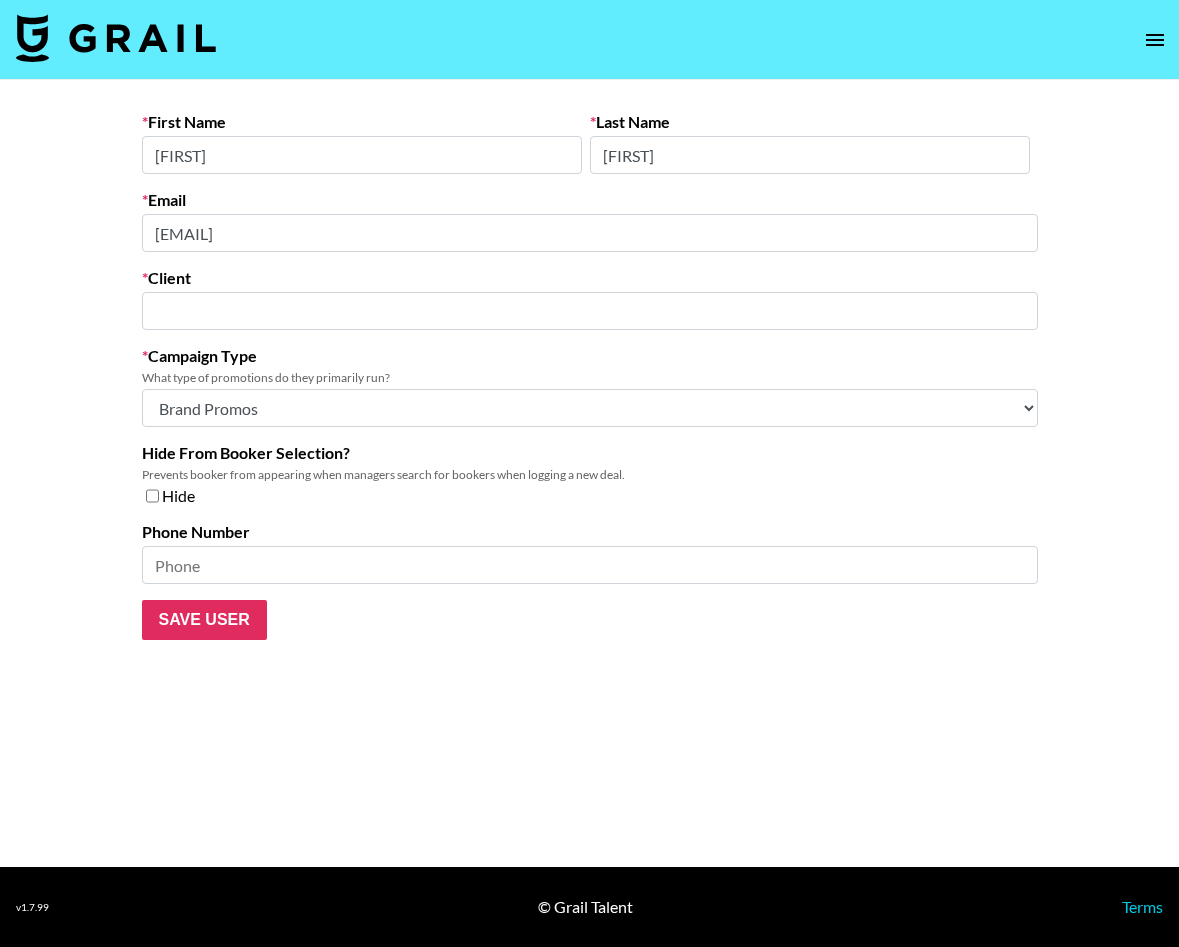 type on "Beeline Talent" 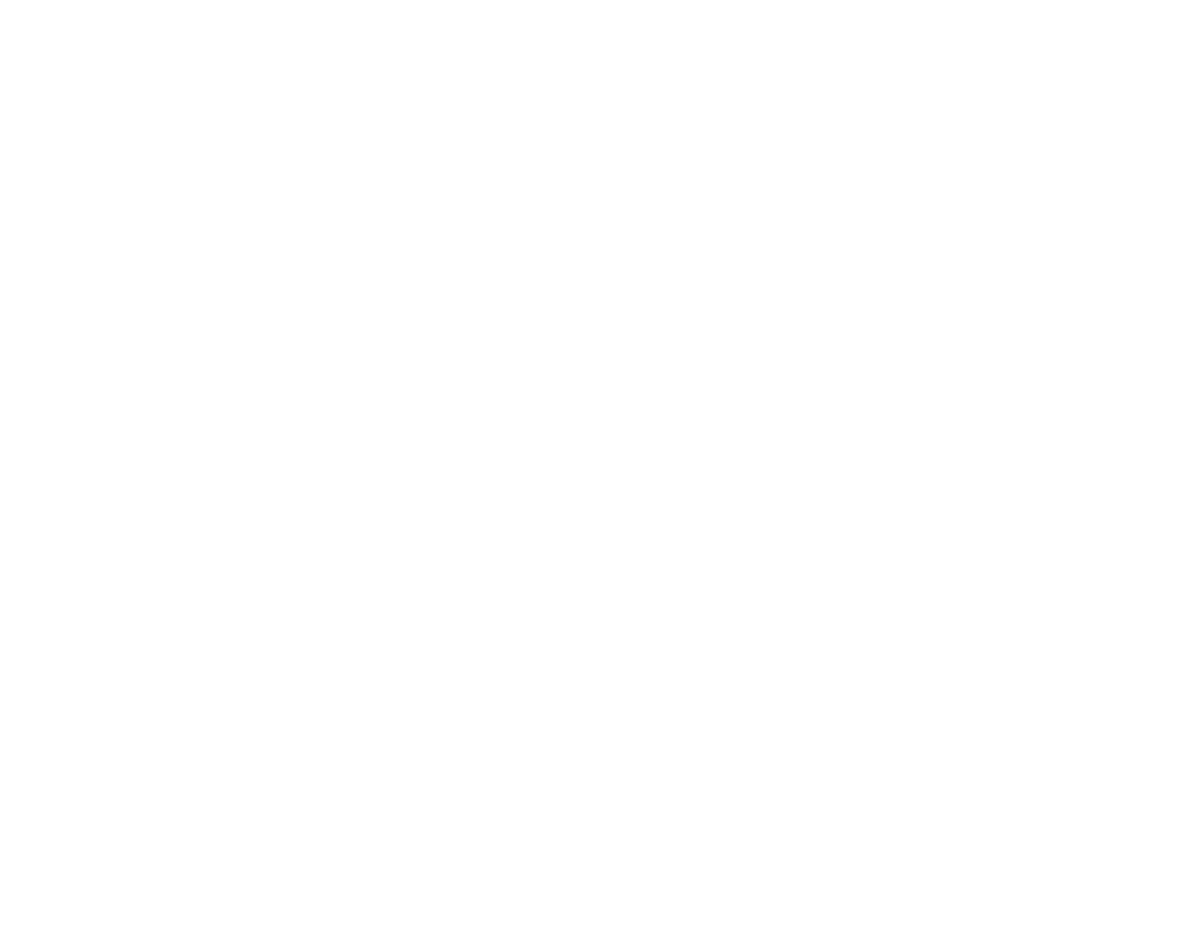 scroll, scrollTop: 0, scrollLeft: 0, axis: both 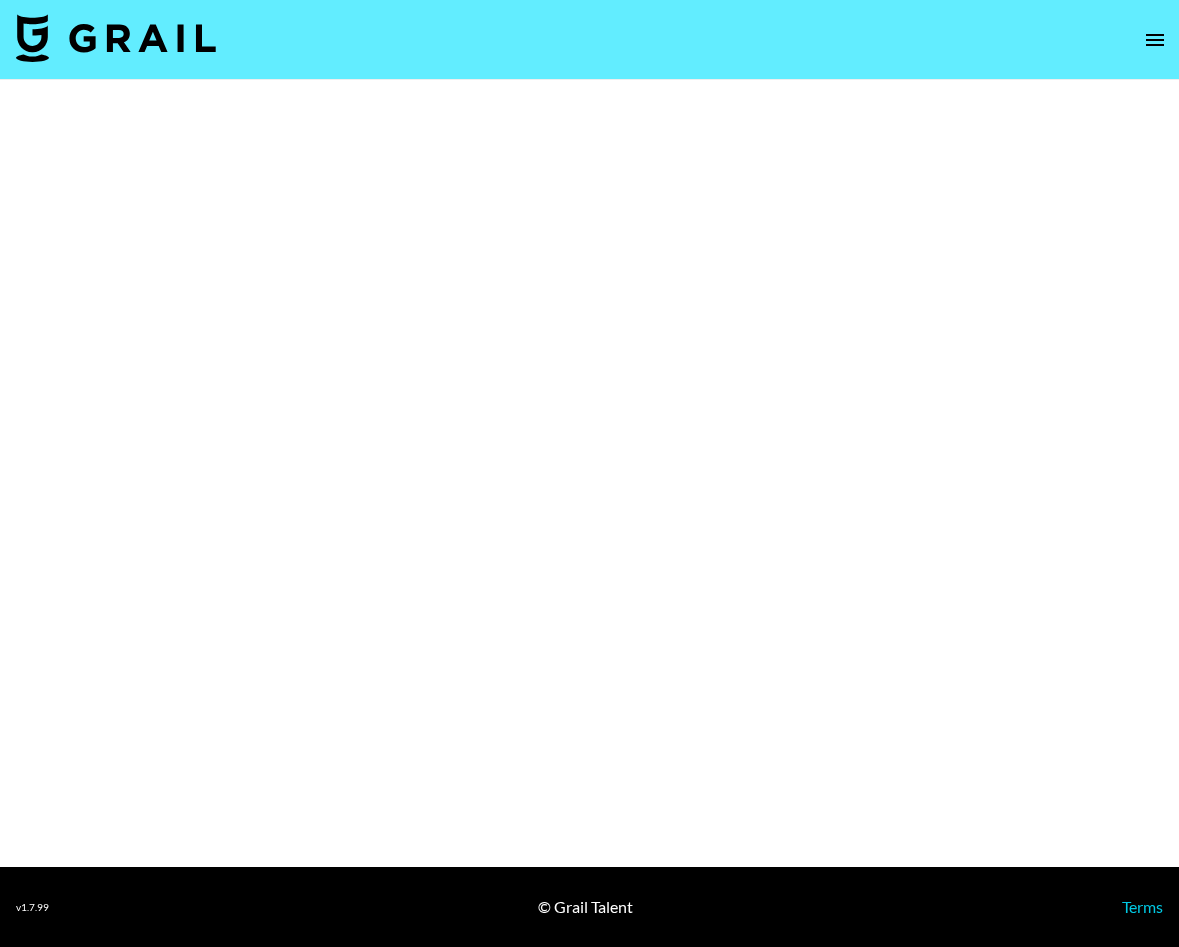 select on "Brand" 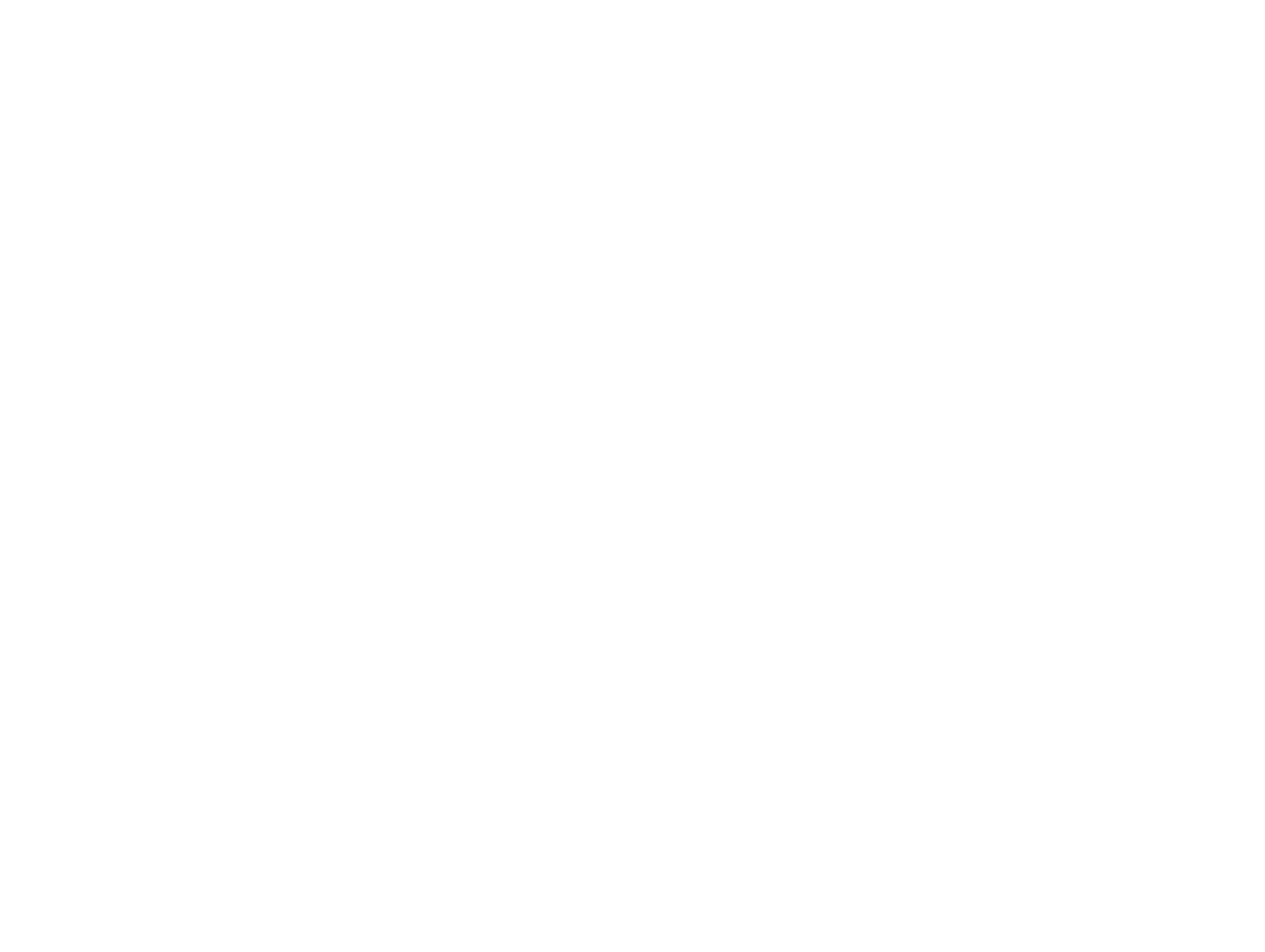 scroll, scrollTop: 0, scrollLeft: 0, axis: both 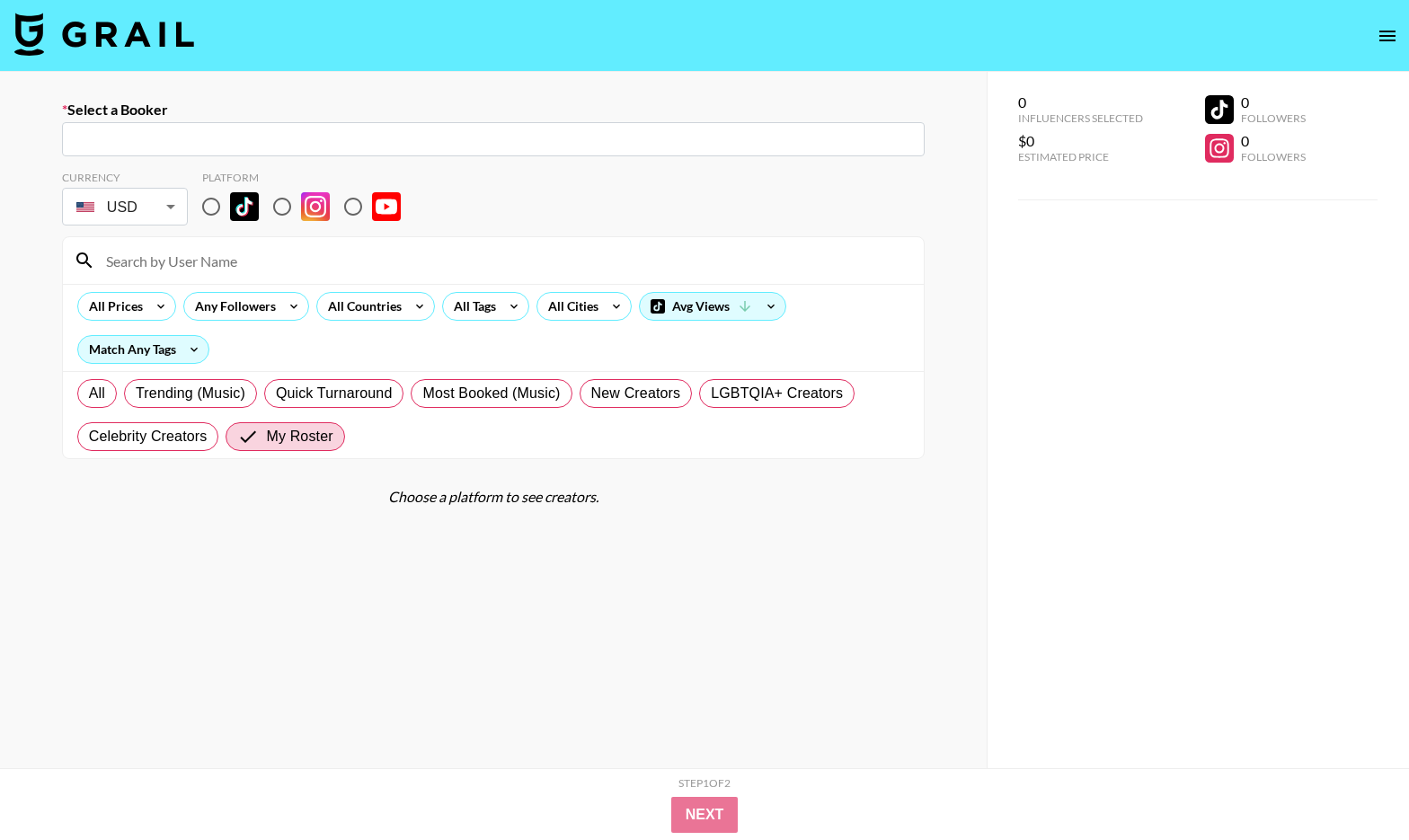 click at bounding box center (104, 34) 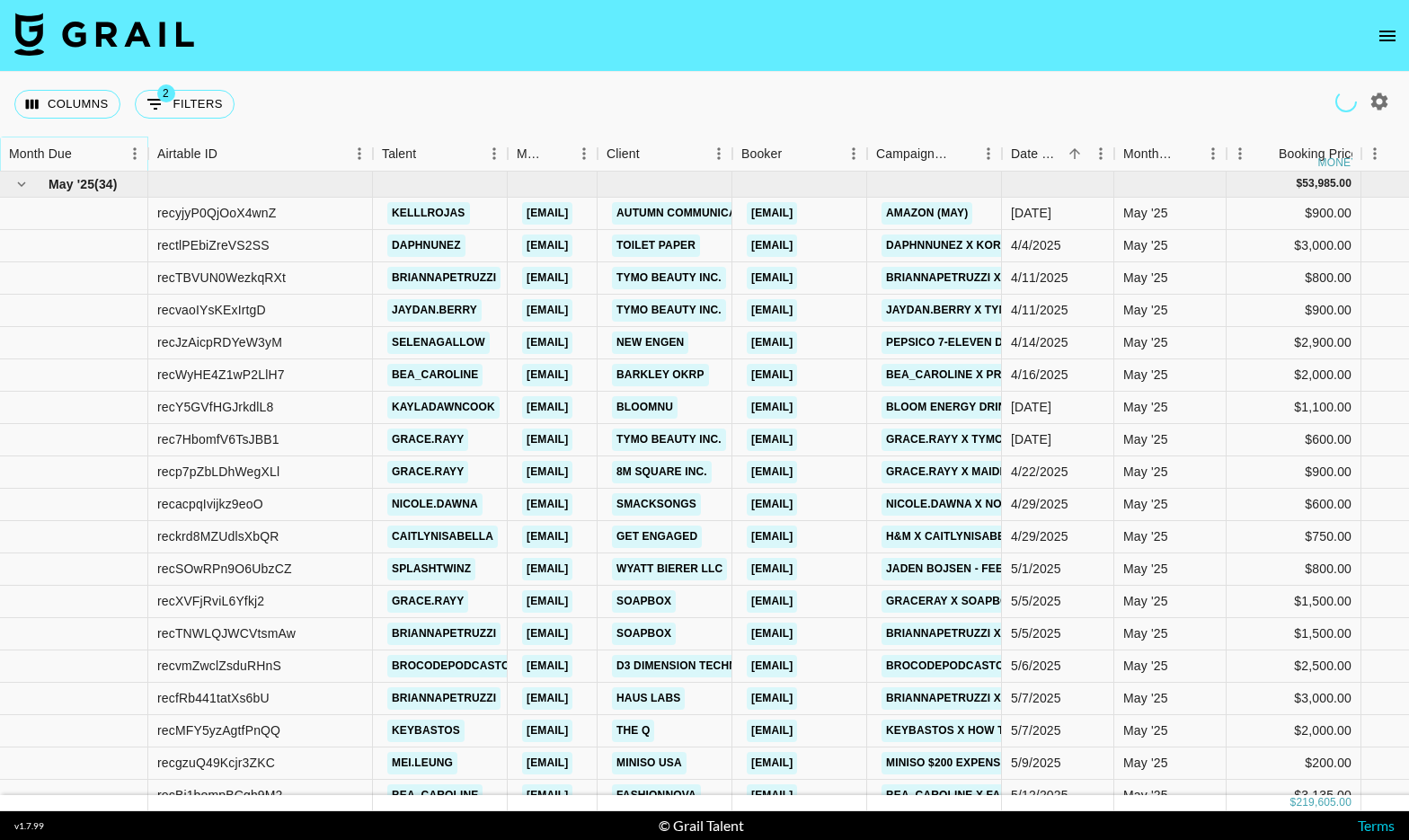 click 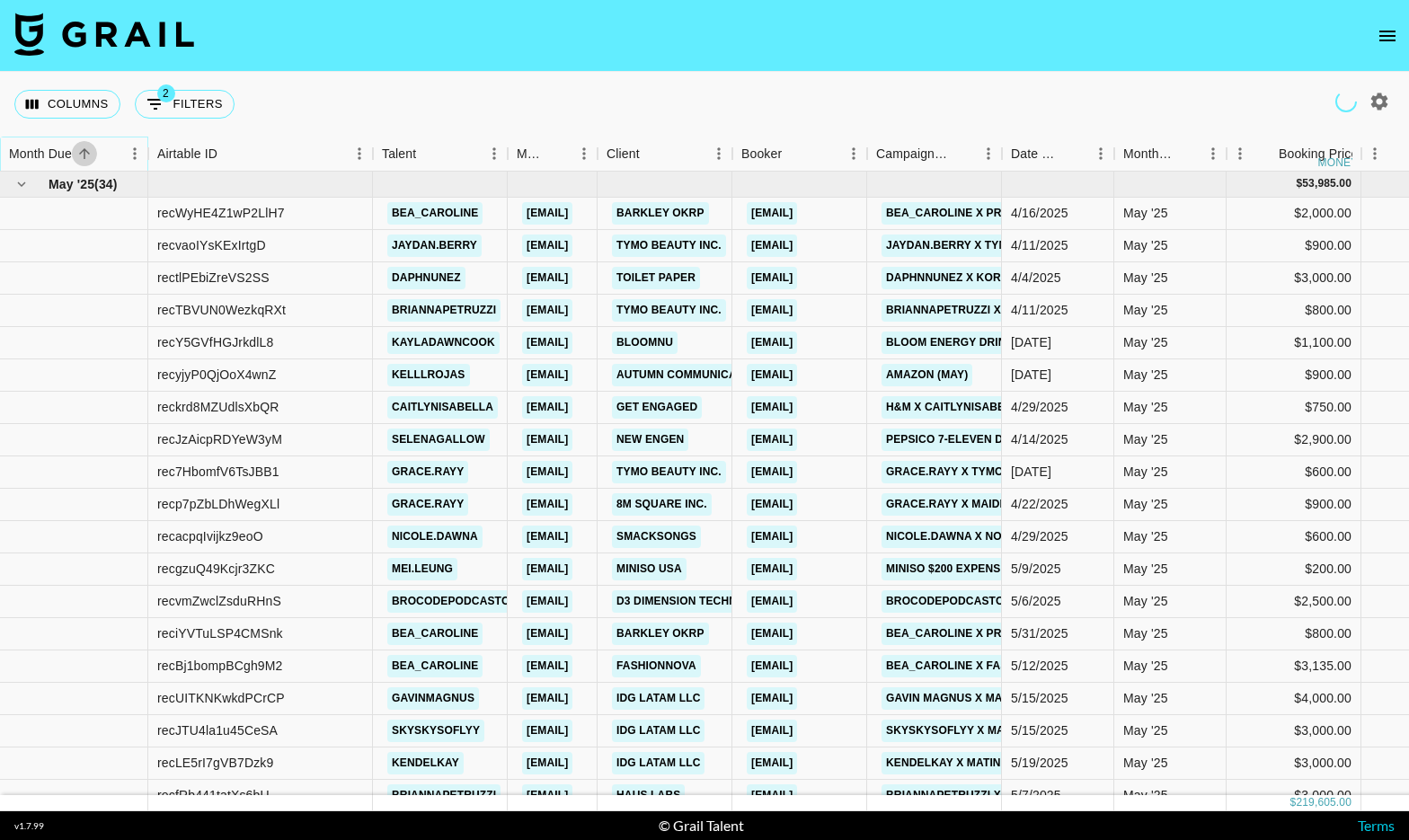 click 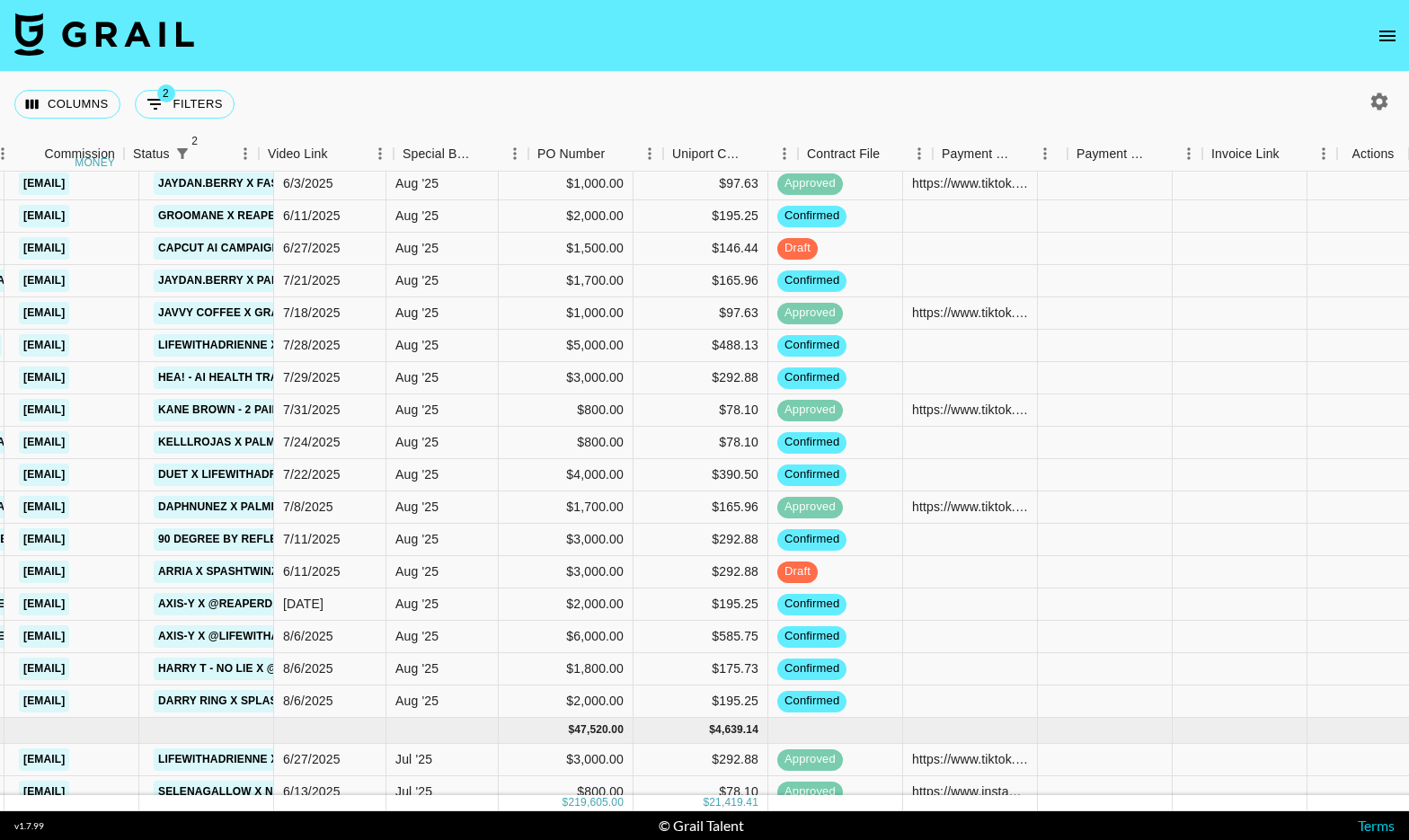 scroll, scrollTop: 379, scrollLeft: 1372, axis: both 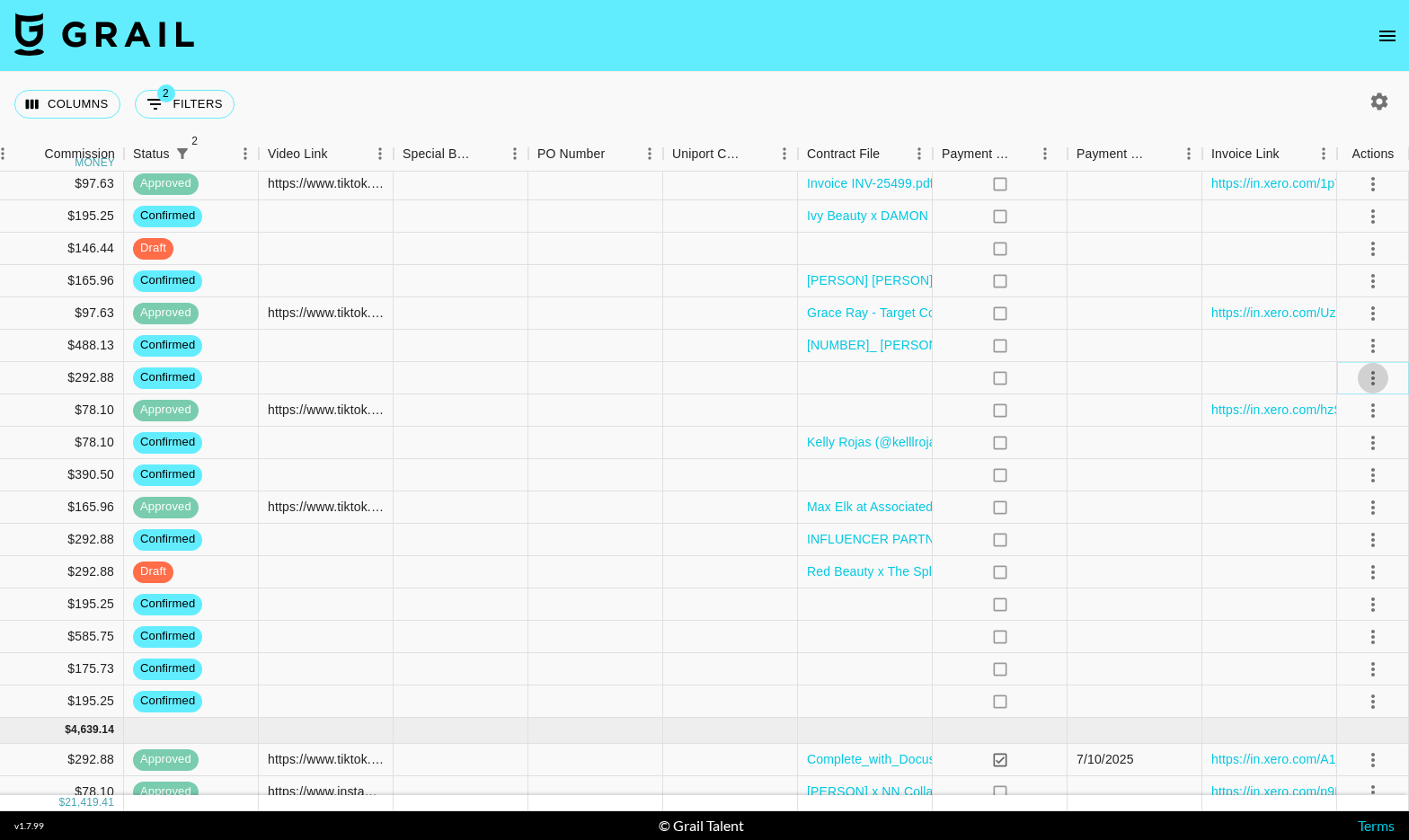 click 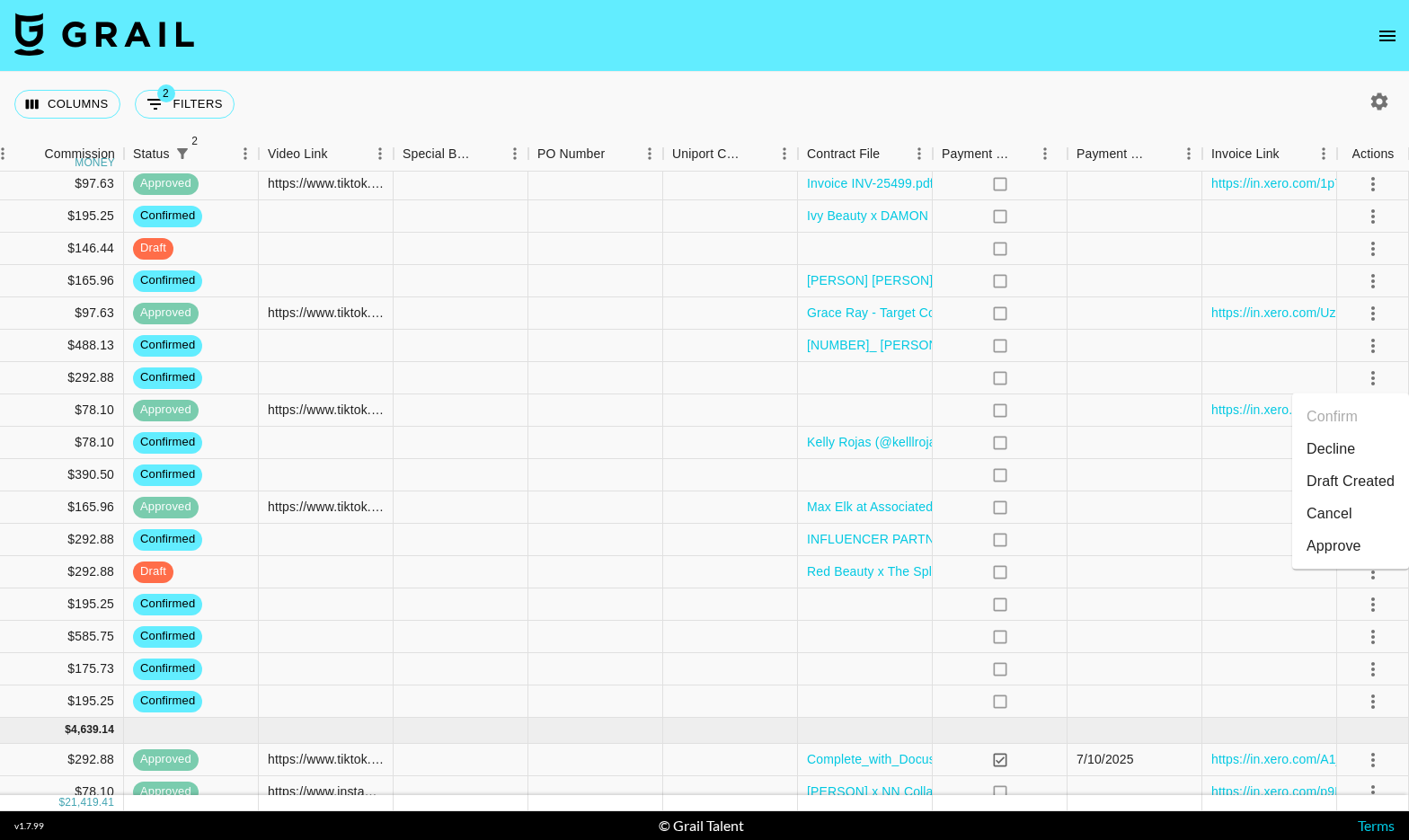 click on "Cancel" at bounding box center [1351, 514] 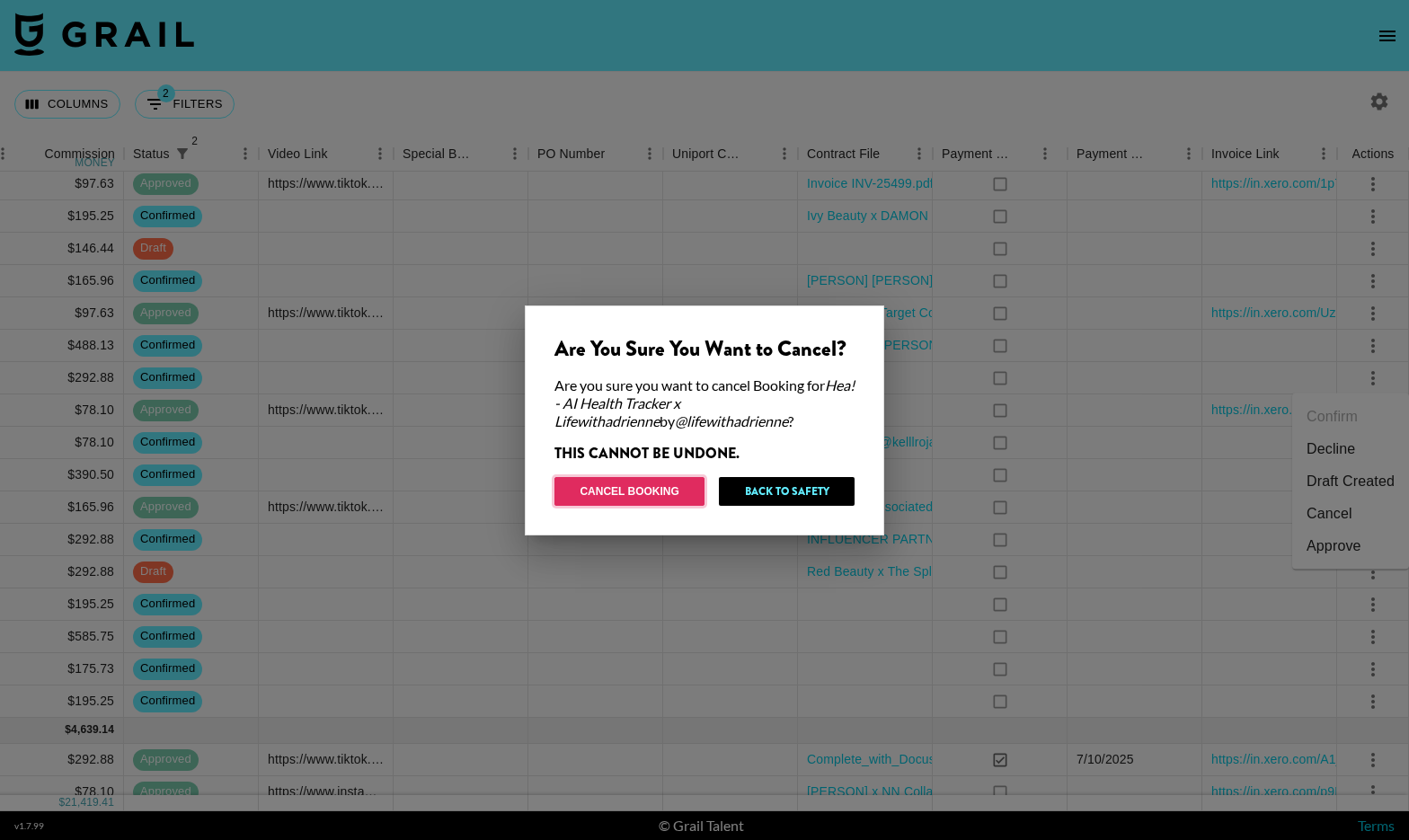 click on "Cancel Booking" at bounding box center [629, 491] 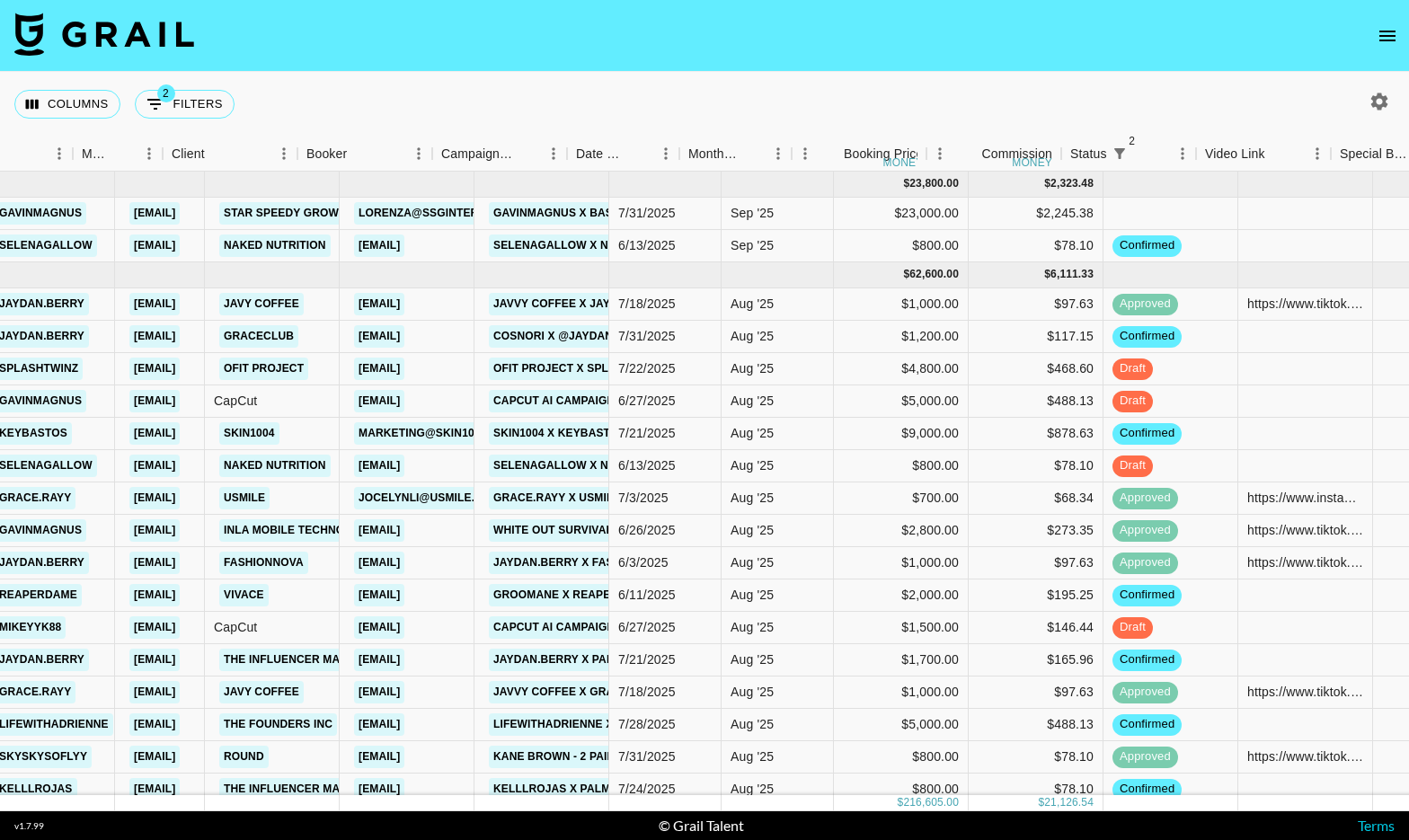 scroll, scrollTop: 0, scrollLeft: 702, axis: horizontal 